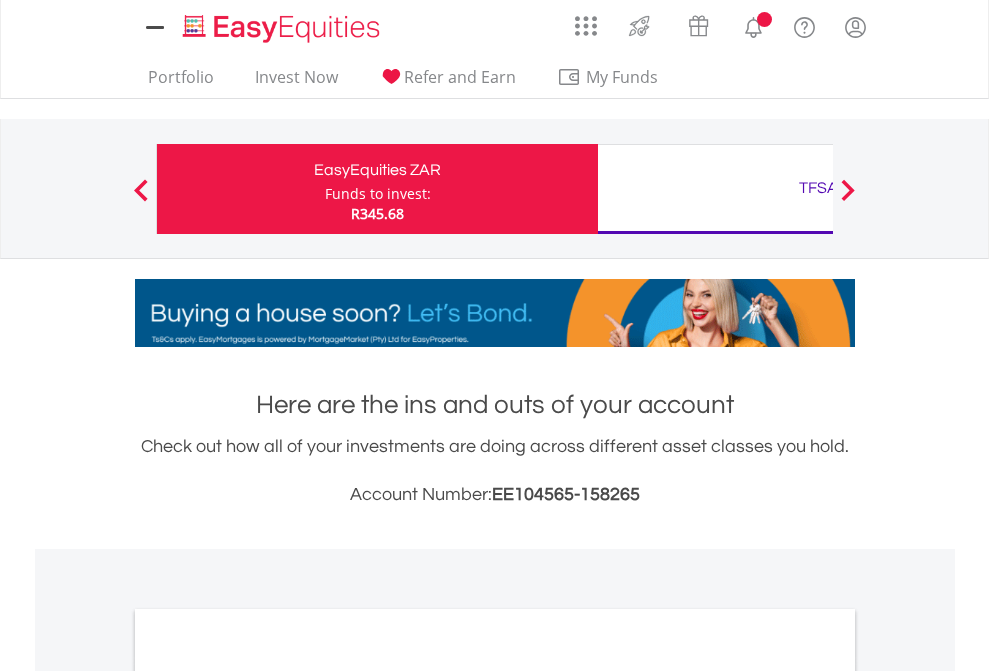 scroll, scrollTop: 0, scrollLeft: 0, axis: both 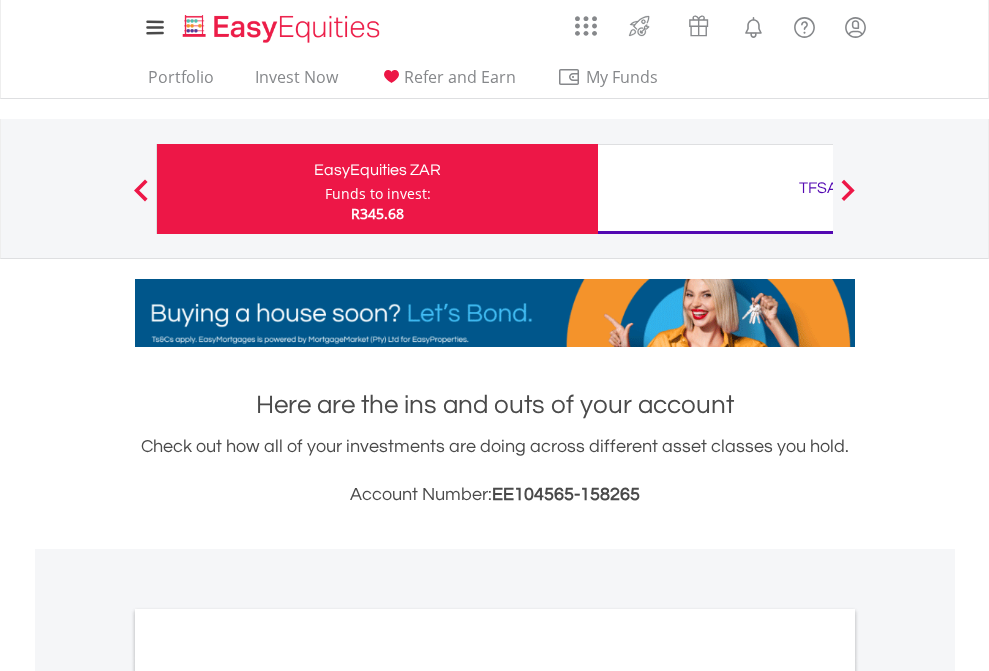 click on "Funds to invest:" at bounding box center [378, 194] 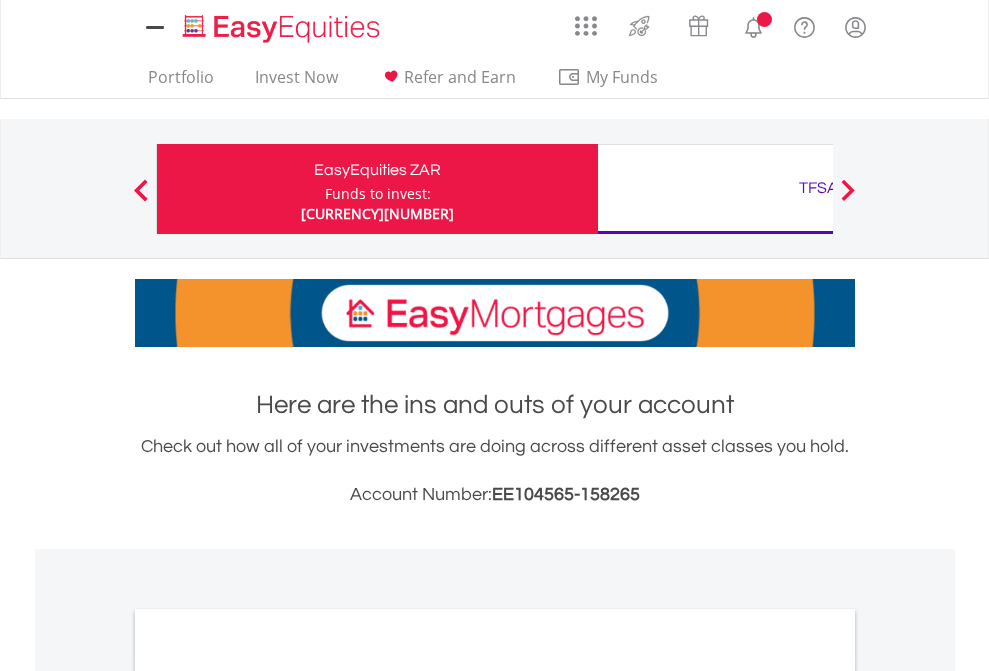 scroll, scrollTop: 0, scrollLeft: 0, axis: both 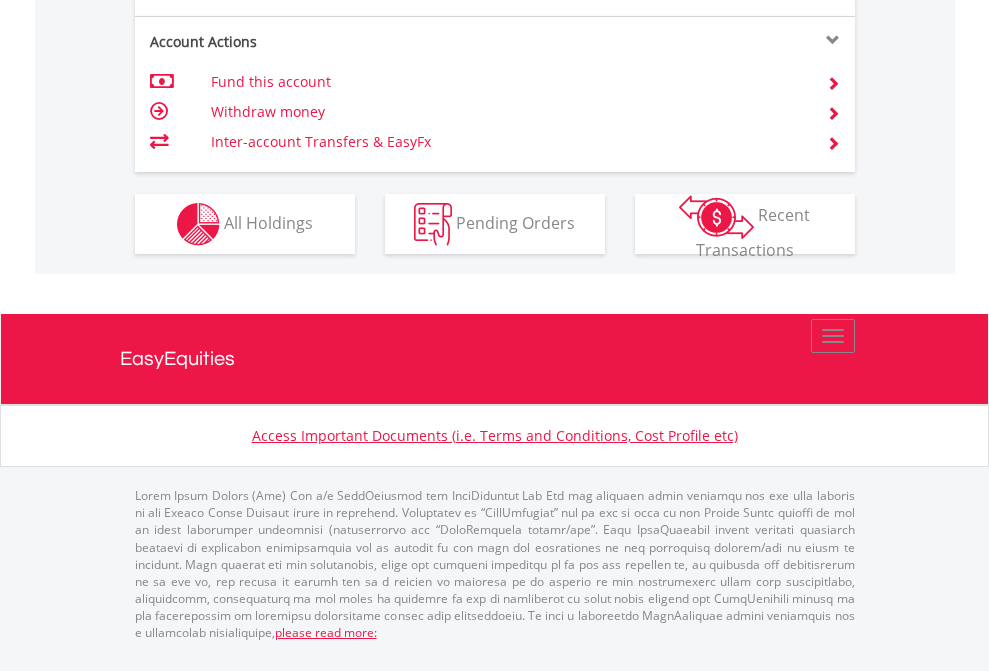 click on "Investment types" at bounding box center (706, -337) 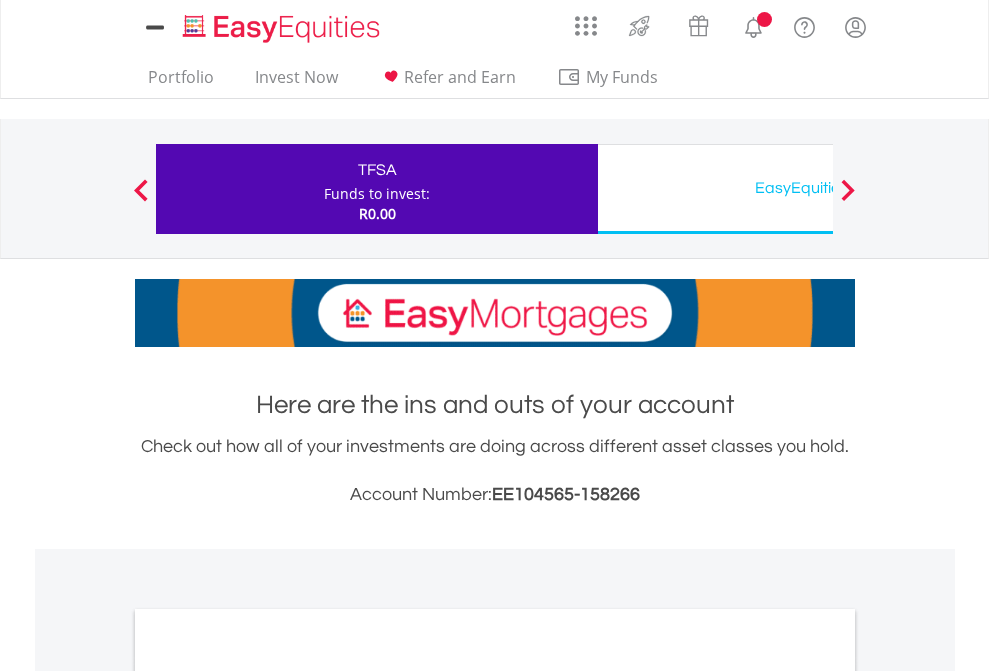 scroll, scrollTop: 0, scrollLeft: 0, axis: both 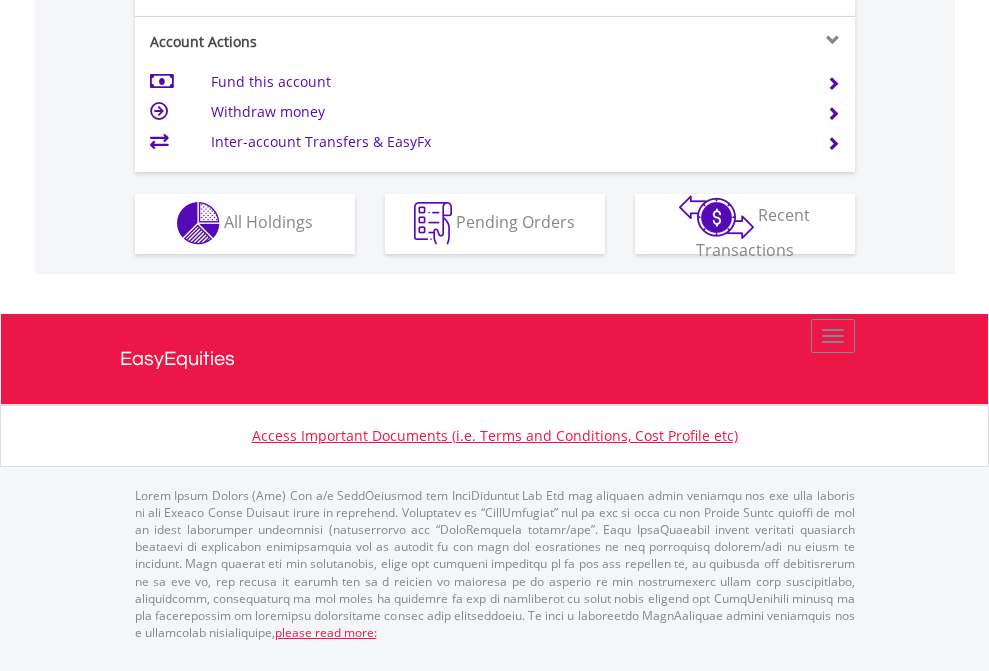 click on "Investment types" at bounding box center [706, -353] 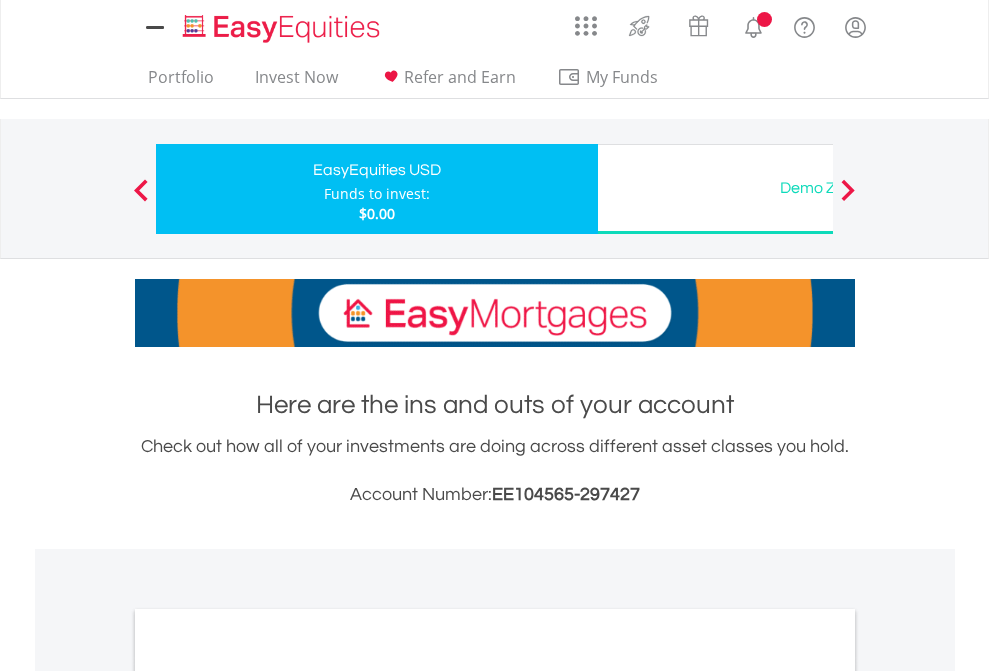 scroll, scrollTop: 0, scrollLeft: 0, axis: both 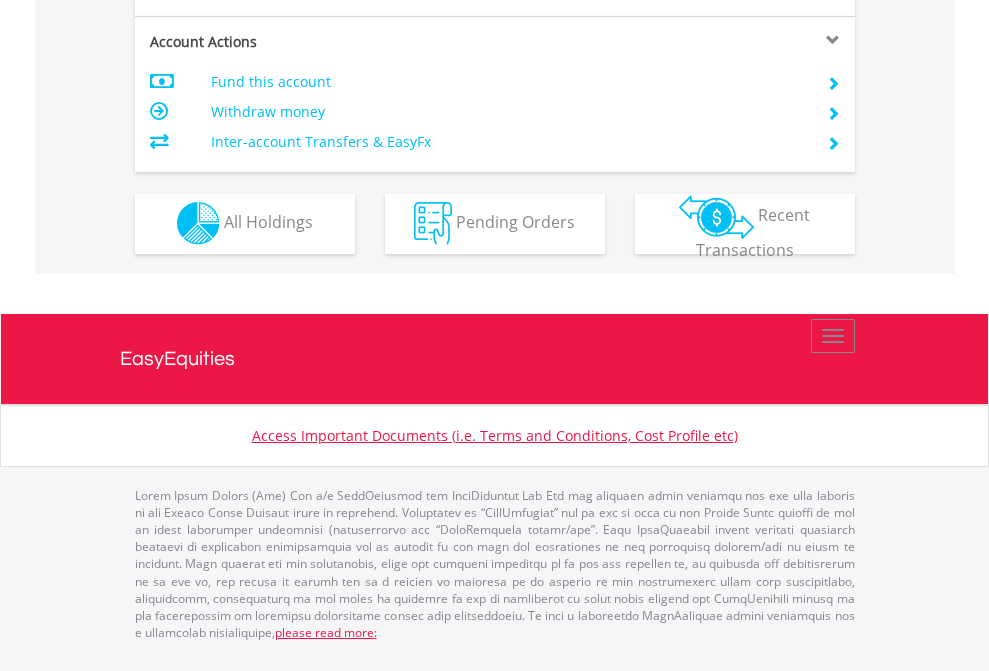 click on "Investment types" at bounding box center [706, -353] 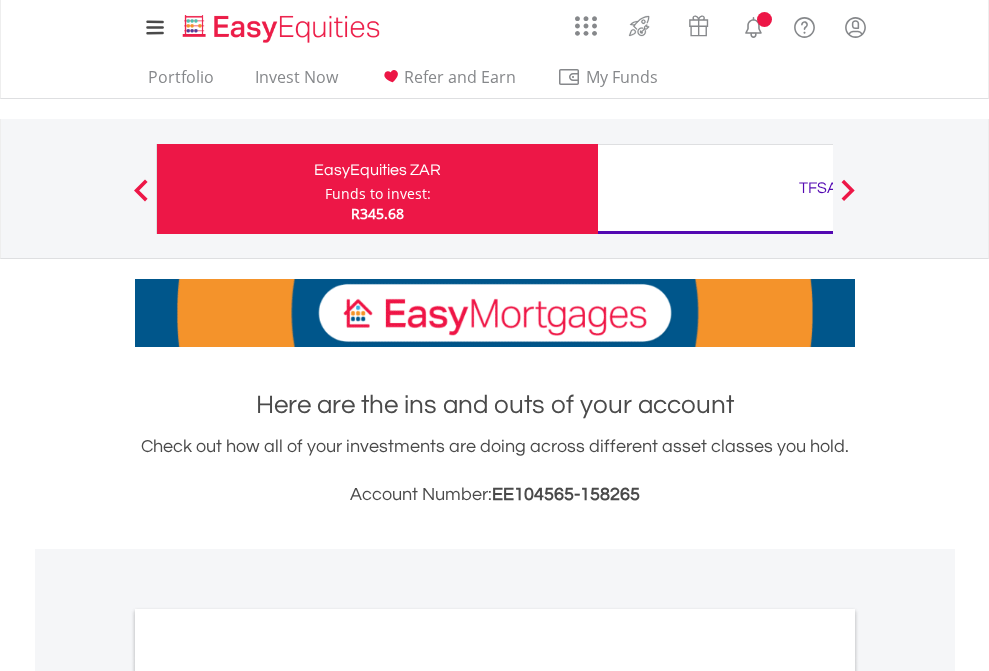 scroll, scrollTop: 0, scrollLeft: 0, axis: both 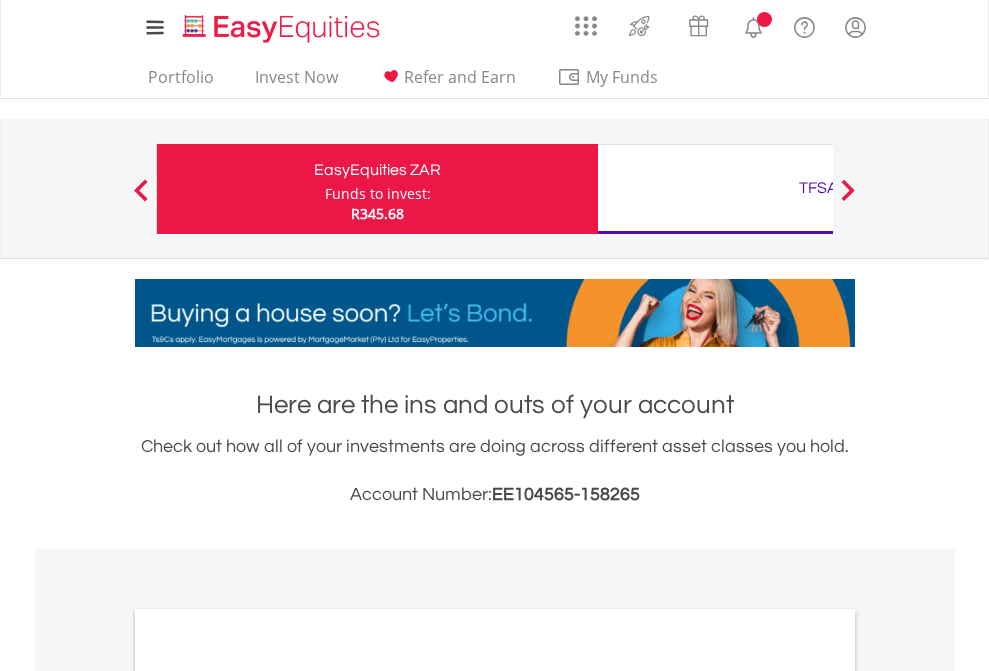 click on "All Holdings" at bounding box center [268, 1096] 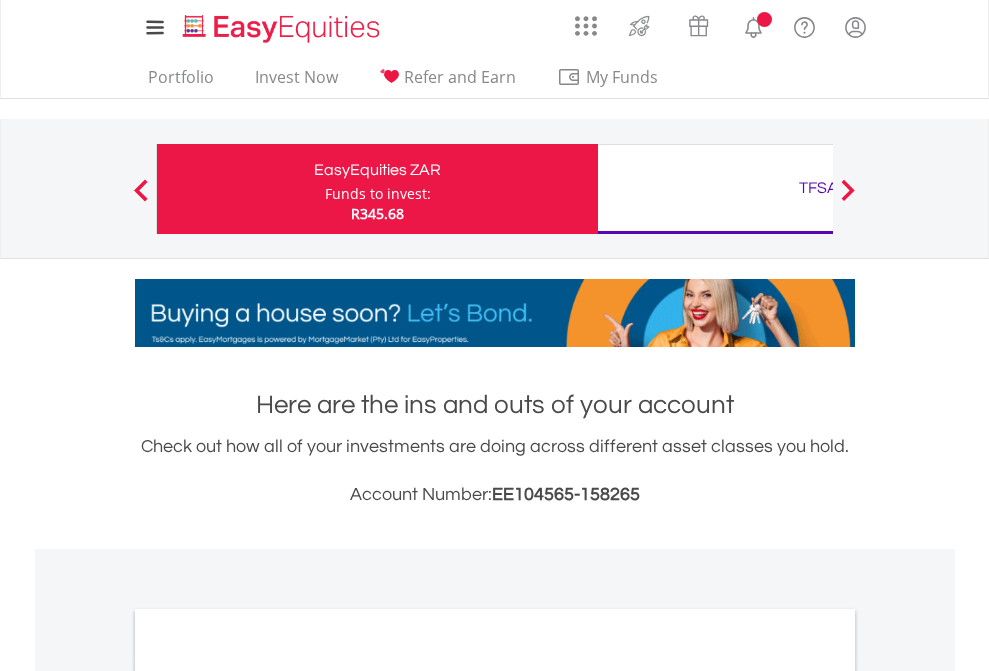scroll, scrollTop: 1202, scrollLeft: 0, axis: vertical 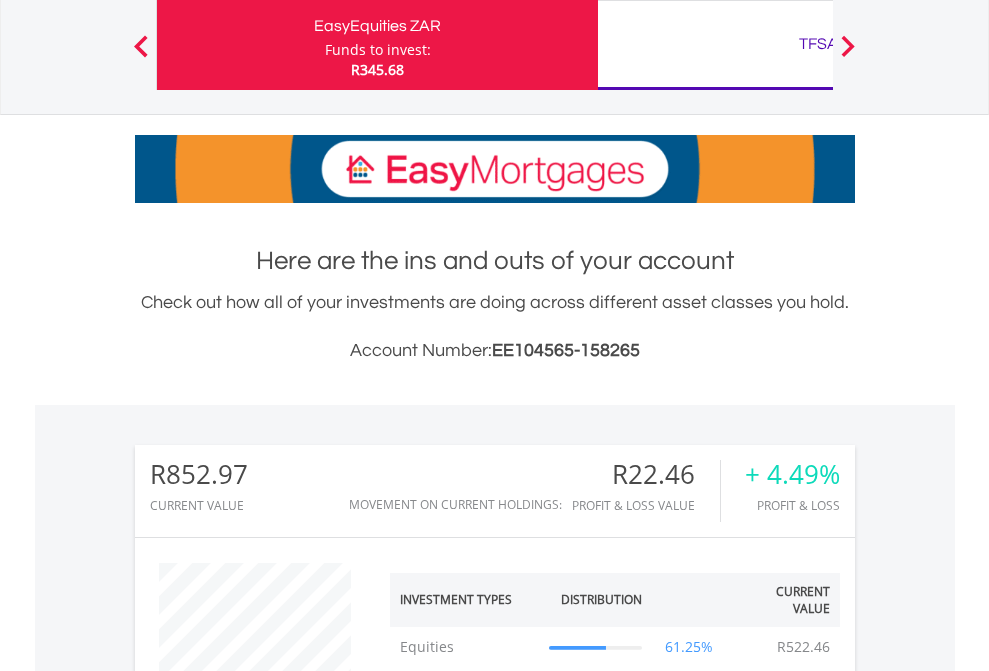 click on "TFSA" at bounding box center [818, 44] 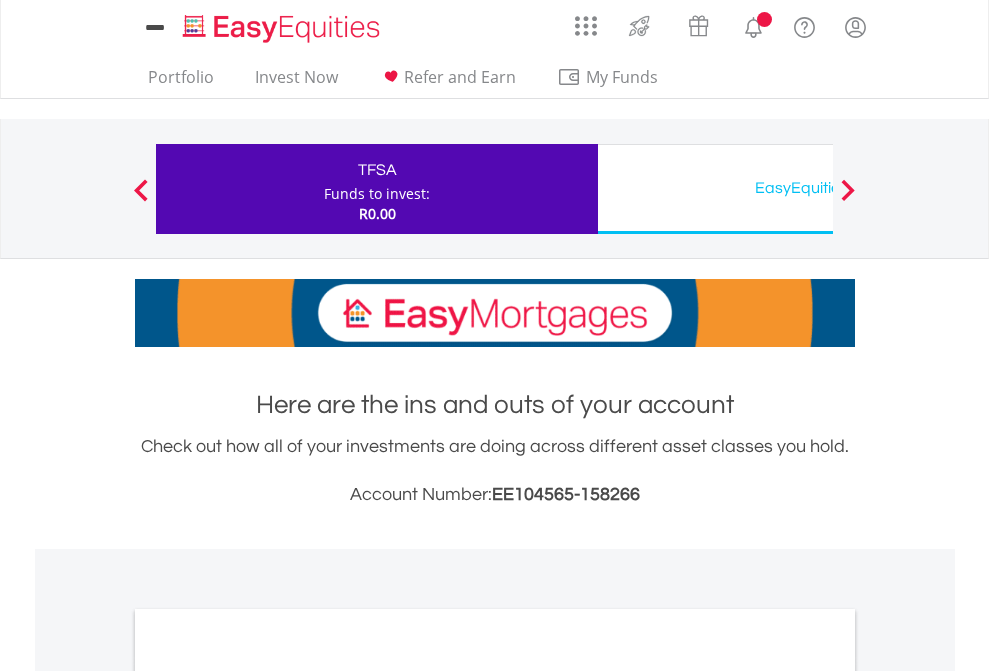 scroll, scrollTop: 0, scrollLeft: 0, axis: both 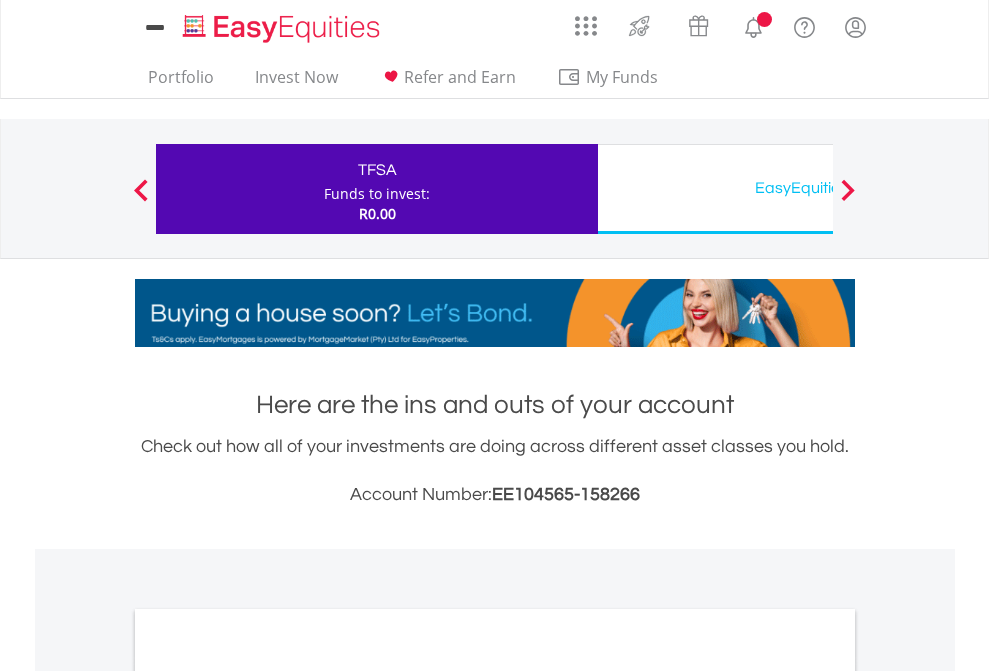 click on "All Holdings" at bounding box center [268, 1096] 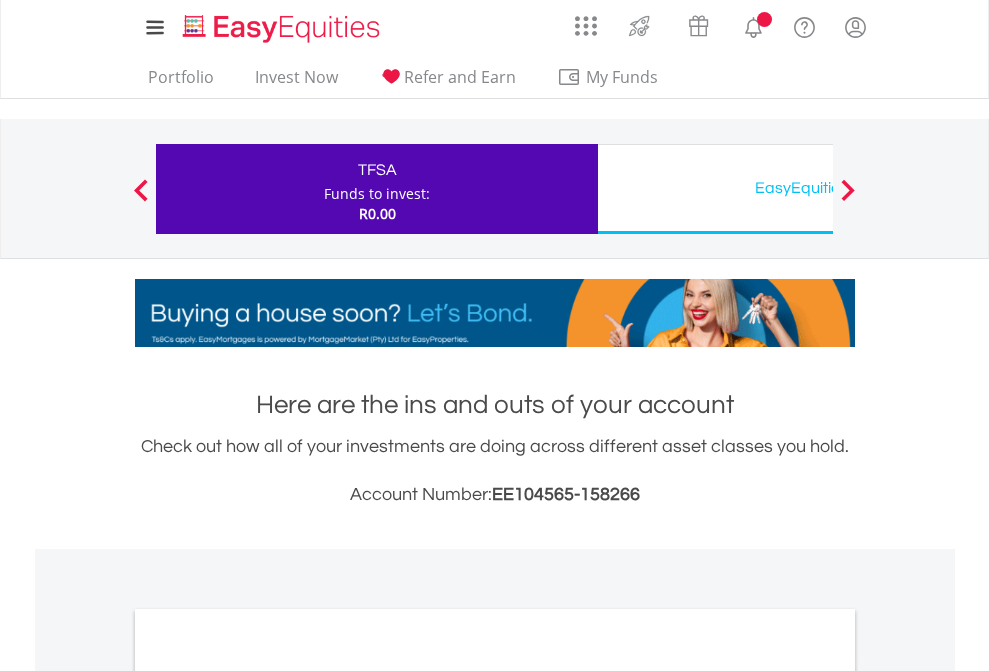 scroll, scrollTop: 1202, scrollLeft: 0, axis: vertical 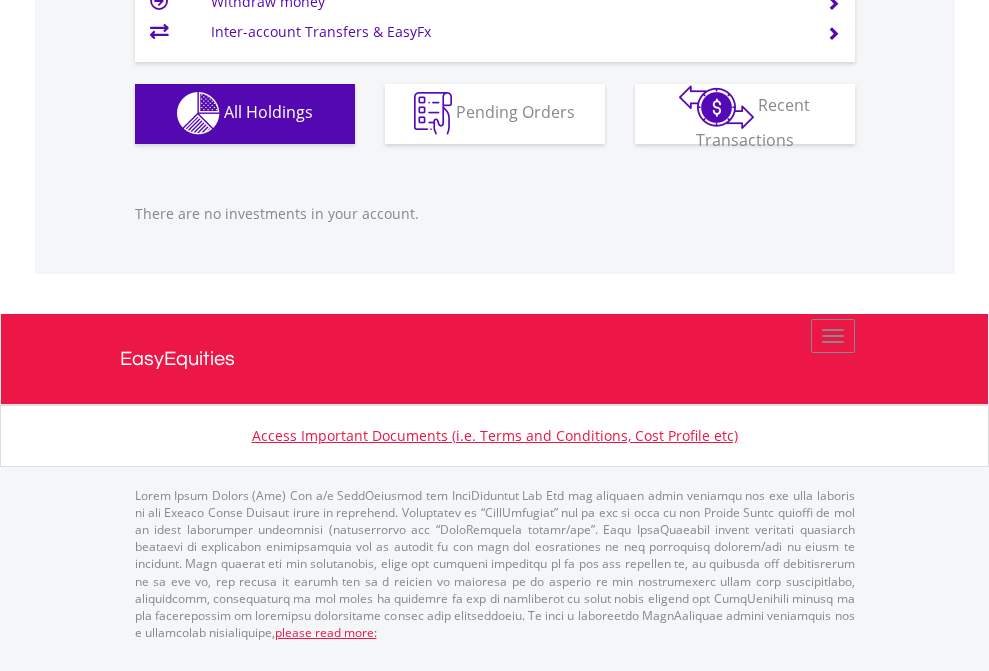 click on "EasyEquities USD" at bounding box center [818, -1142] 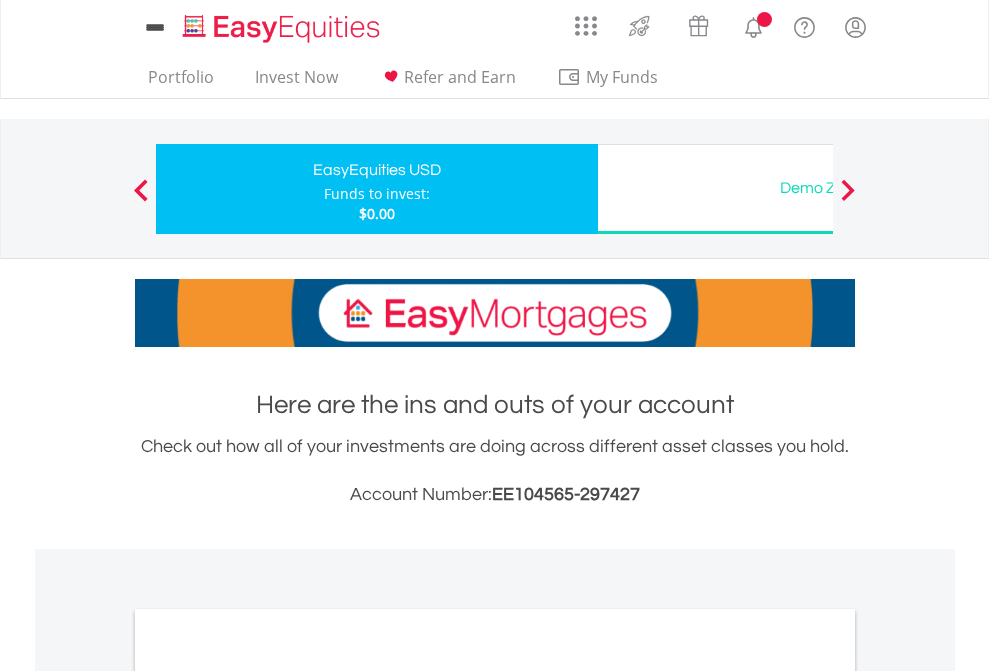 scroll, scrollTop: 0, scrollLeft: 0, axis: both 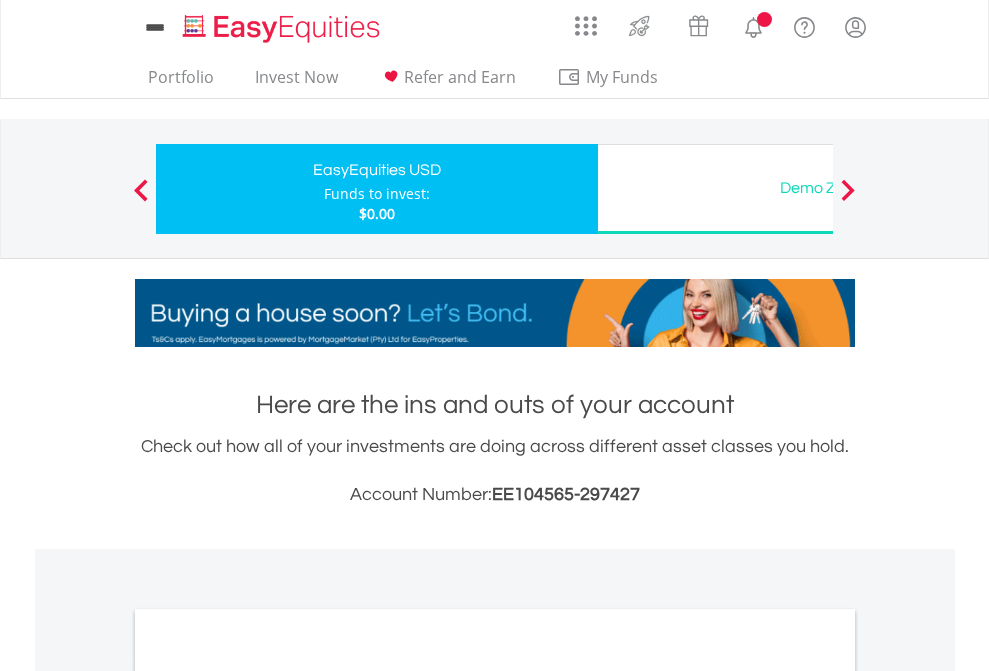 click on "All Holdings" at bounding box center [268, 1096] 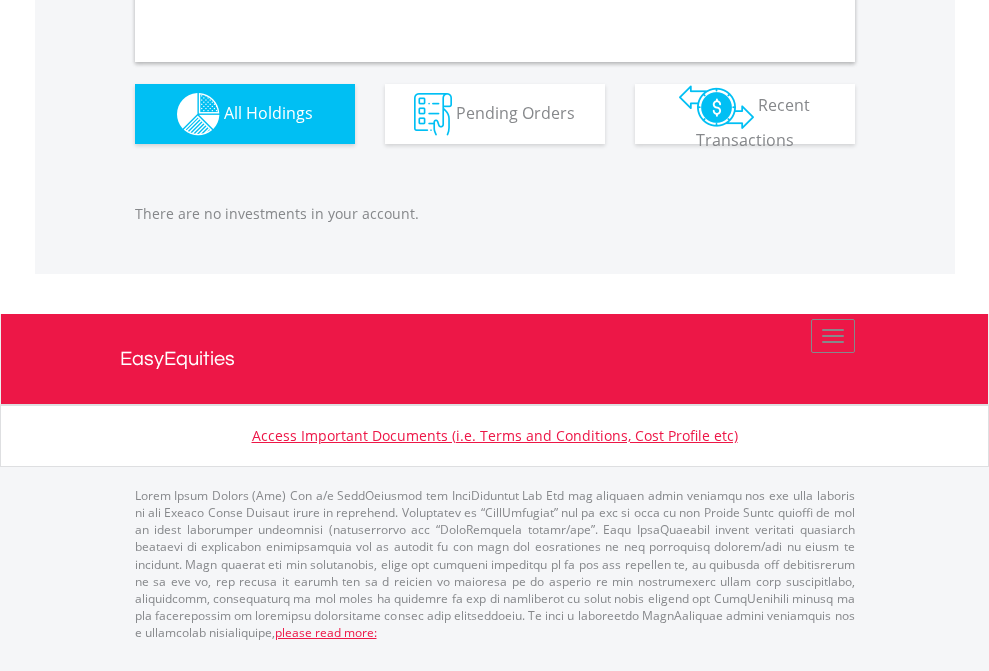 scroll, scrollTop: 1980, scrollLeft: 0, axis: vertical 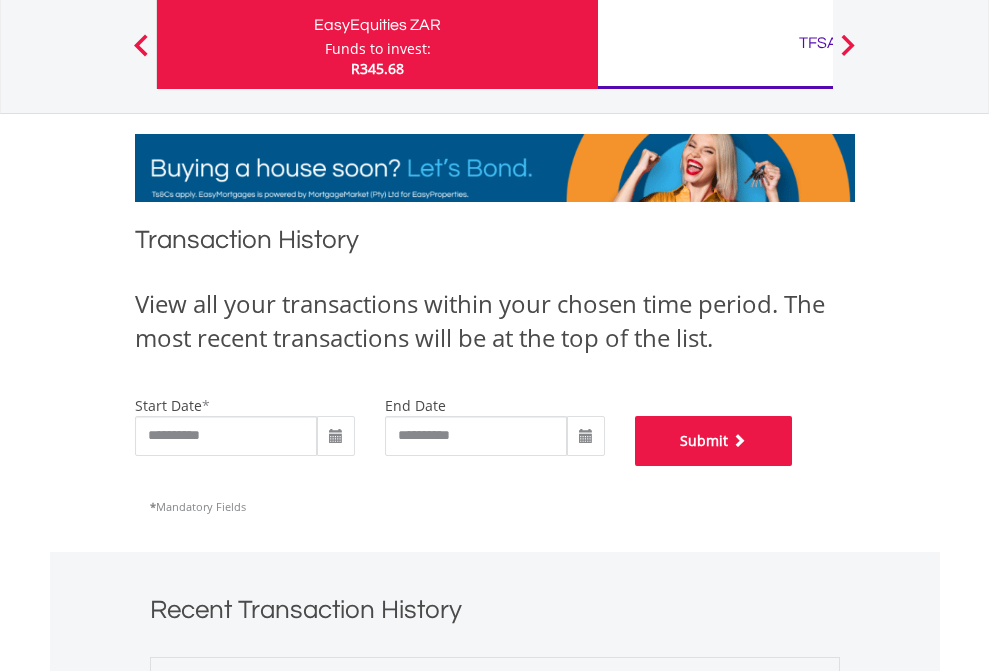 click on "Submit" at bounding box center [714, 441] 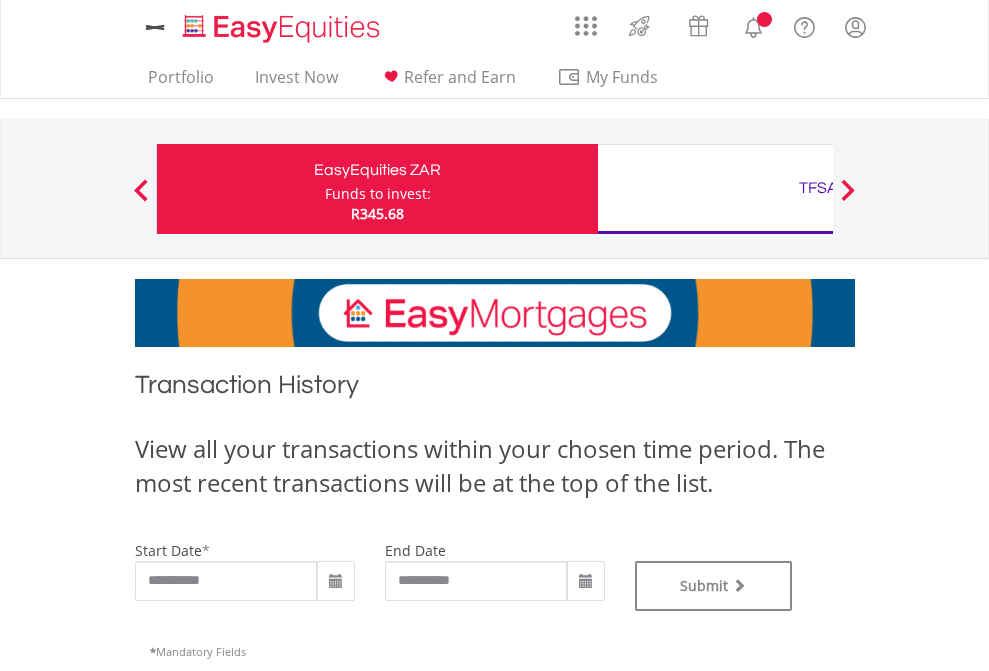 scroll, scrollTop: 0, scrollLeft: 0, axis: both 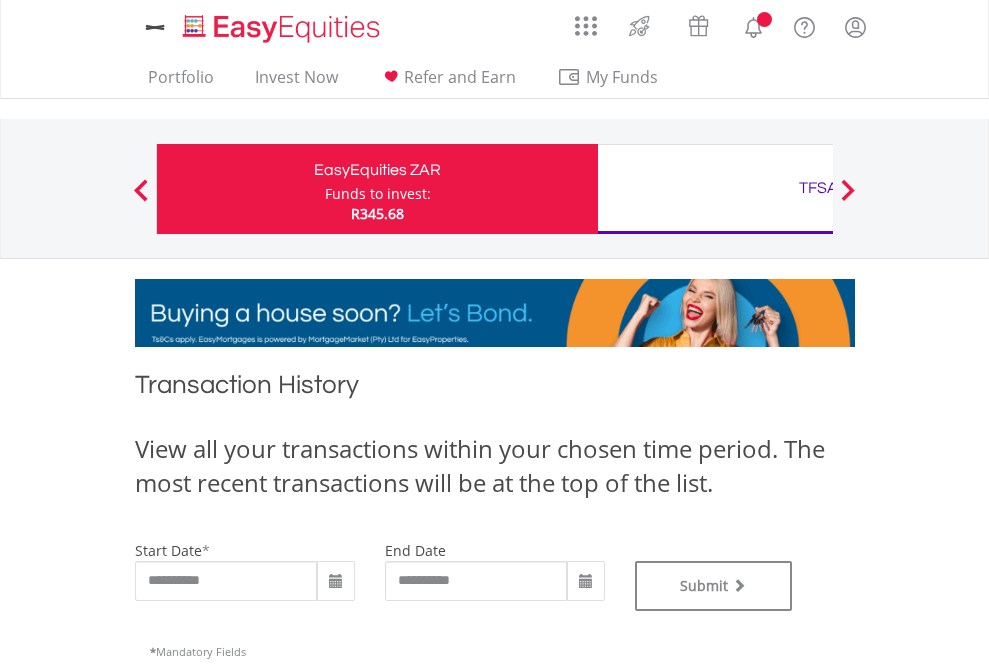 click on "TFSA" at bounding box center [818, 188] 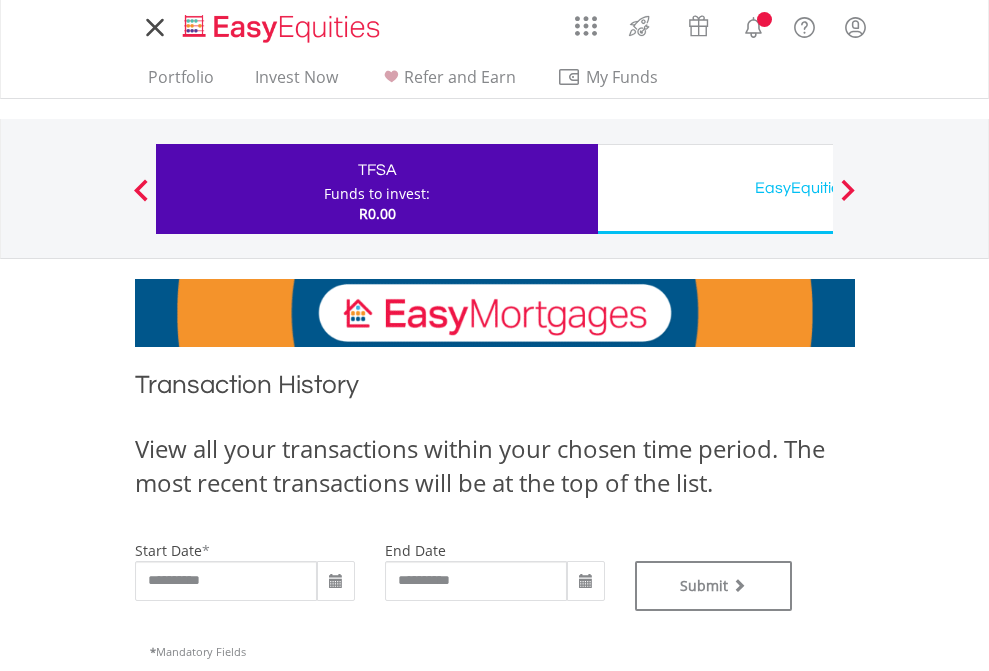 scroll, scrollTop: 0, scrollLeft: 0, axis: both 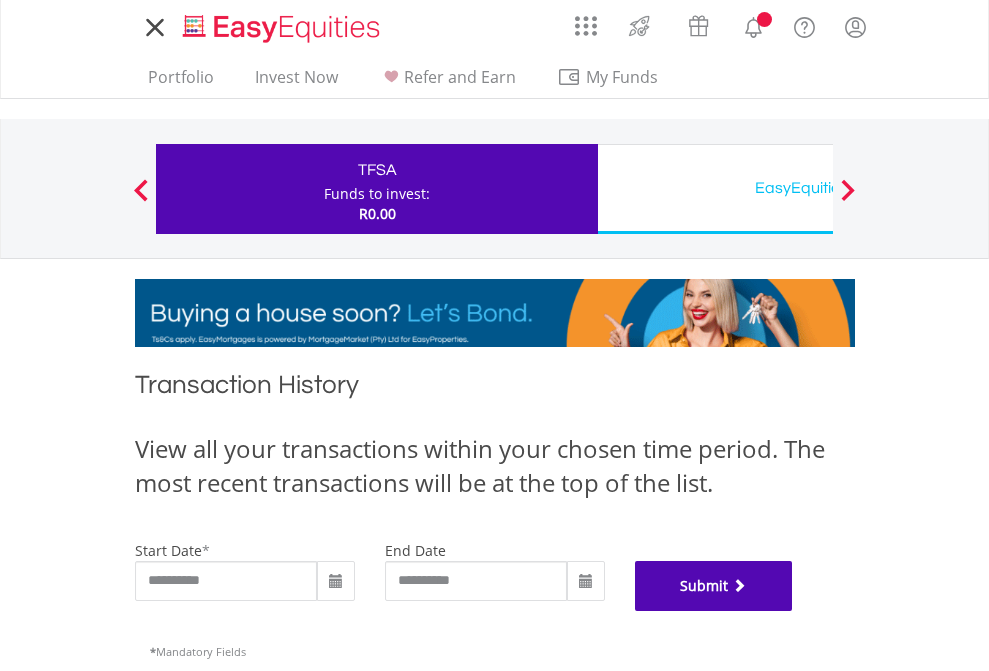 click on "Submit" at bounding box center [714, 586] 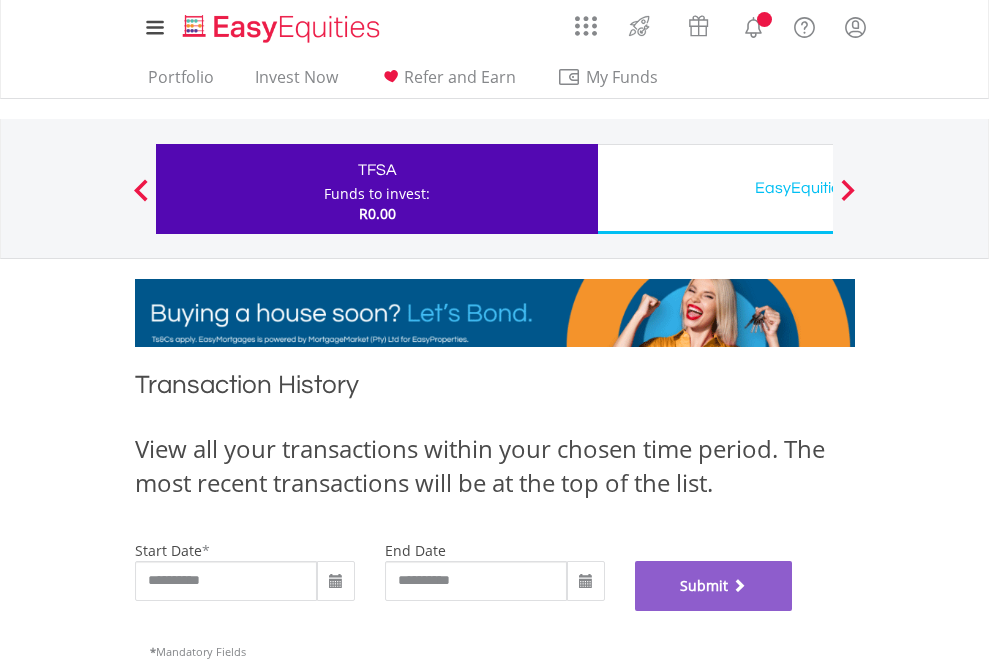 scroll, scrollTop: 811, scrollLeft: 0, axis: vertical 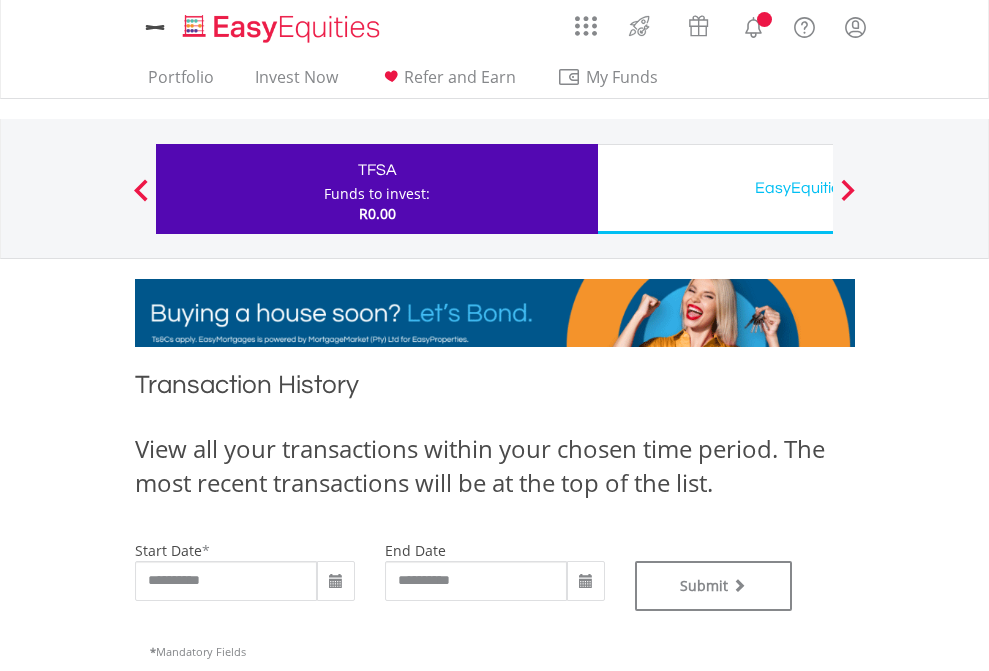 click on "EasyEquities USD" at bounding box center [818, 188] 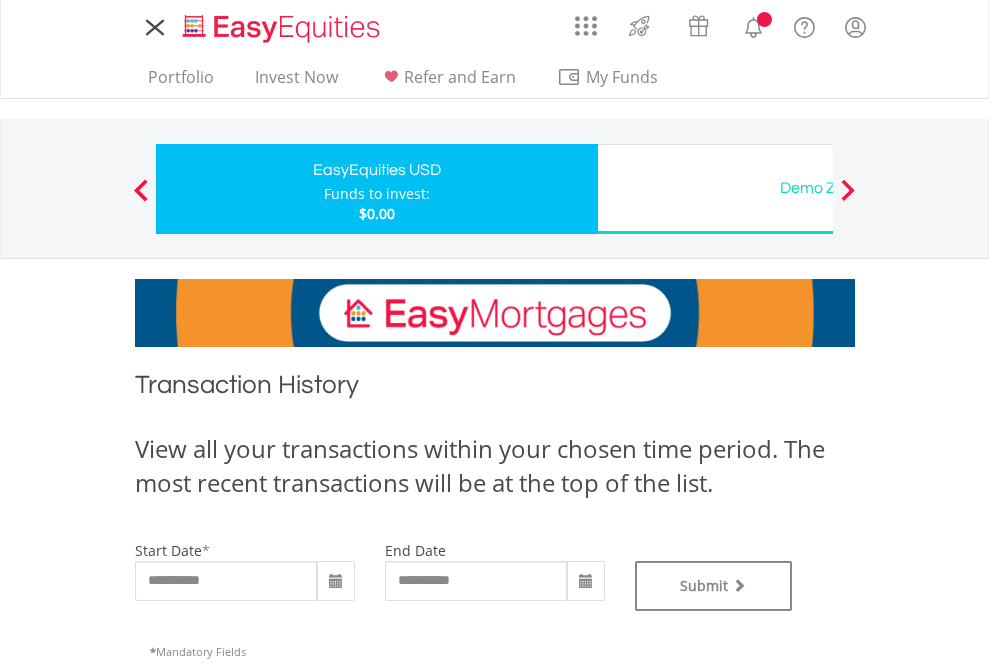 scroll, scrollTop: 0, scrollLeft: 0, axis: both 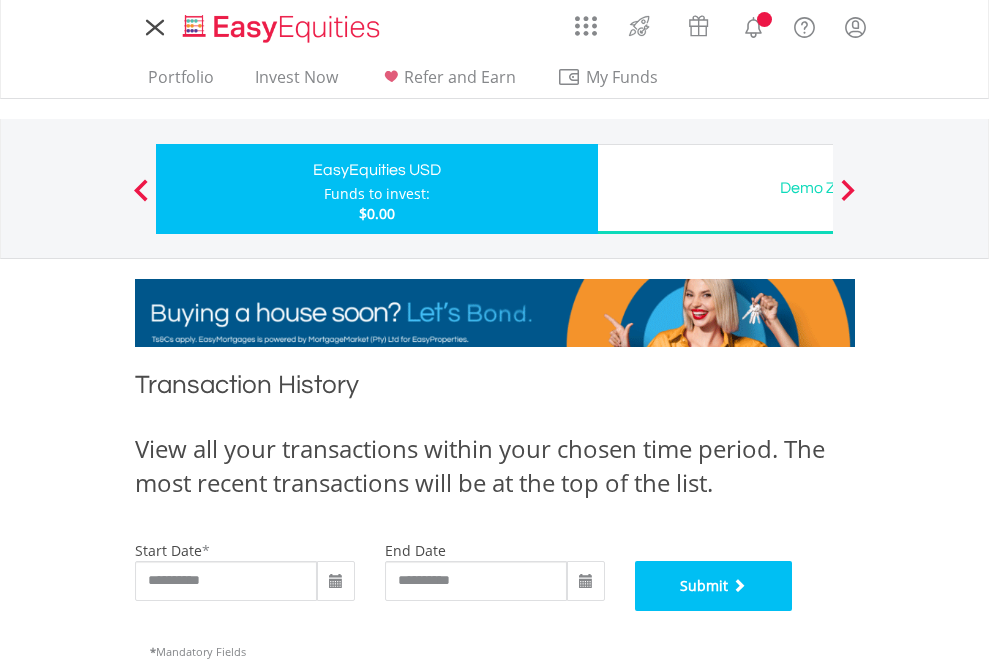 click on "Submit" at bounding box center (714, 586) 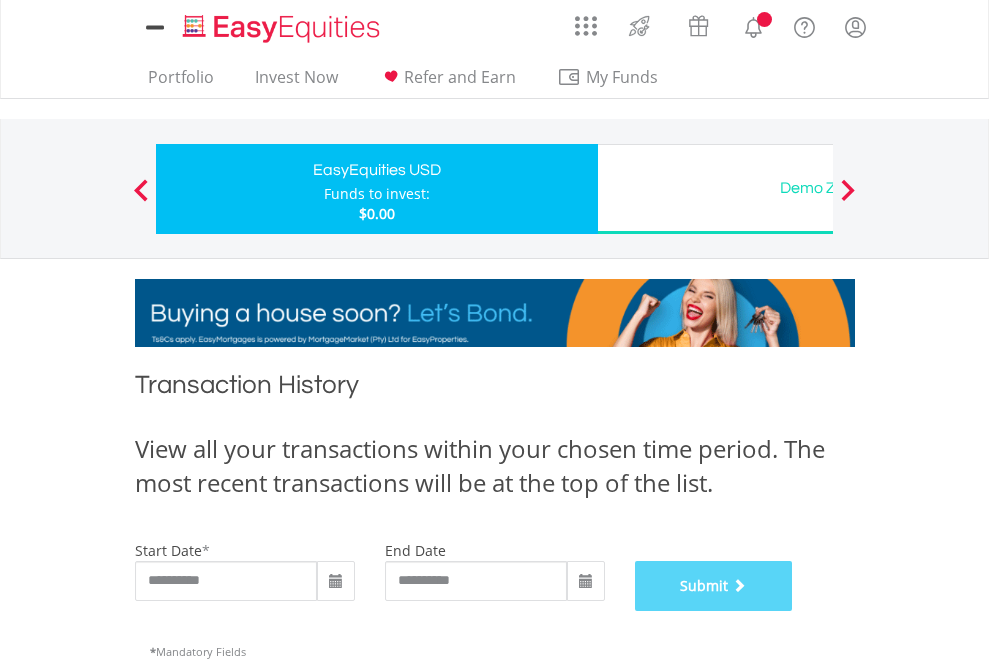 scroll, scrollTop: 811, scrollLeft: 0, axis: vertical 